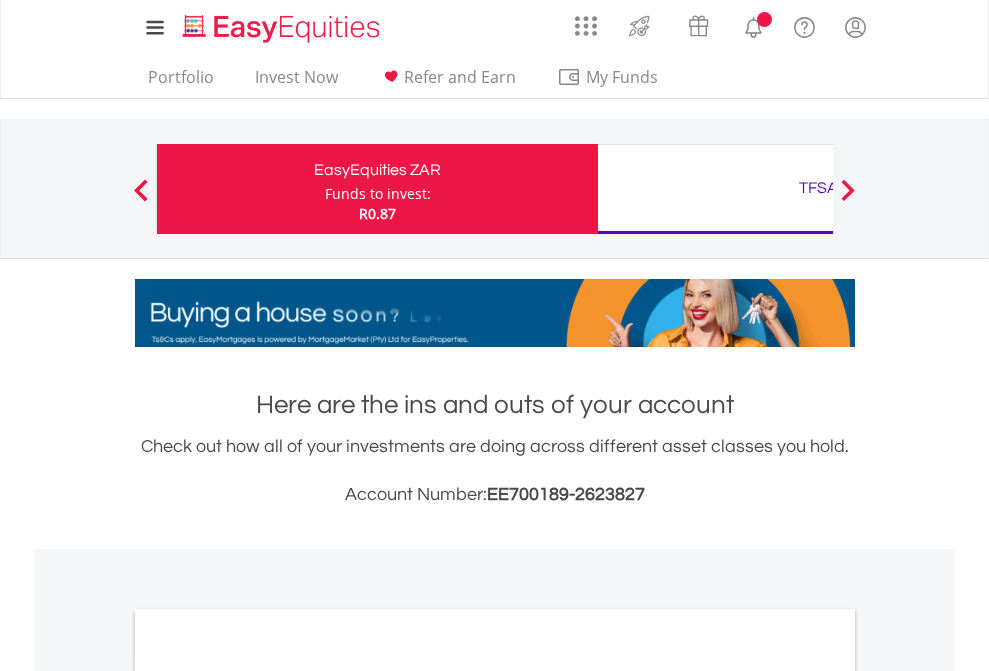scroll, scrollTop: 0, scrollLeft: 0, axis: both 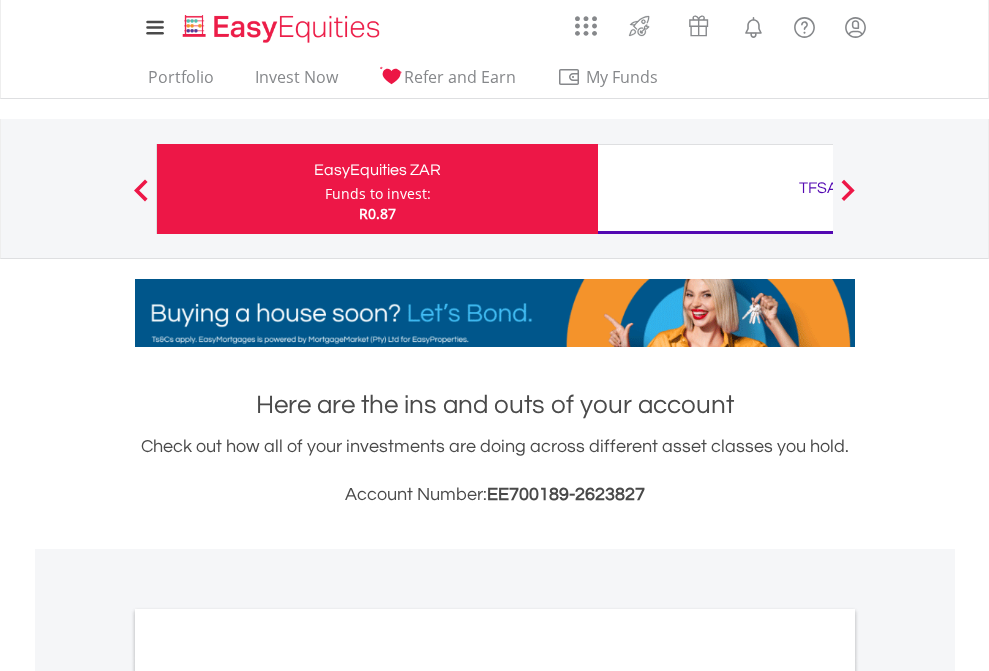 click on "Funds to invest:" at bounding box center (378, 194) 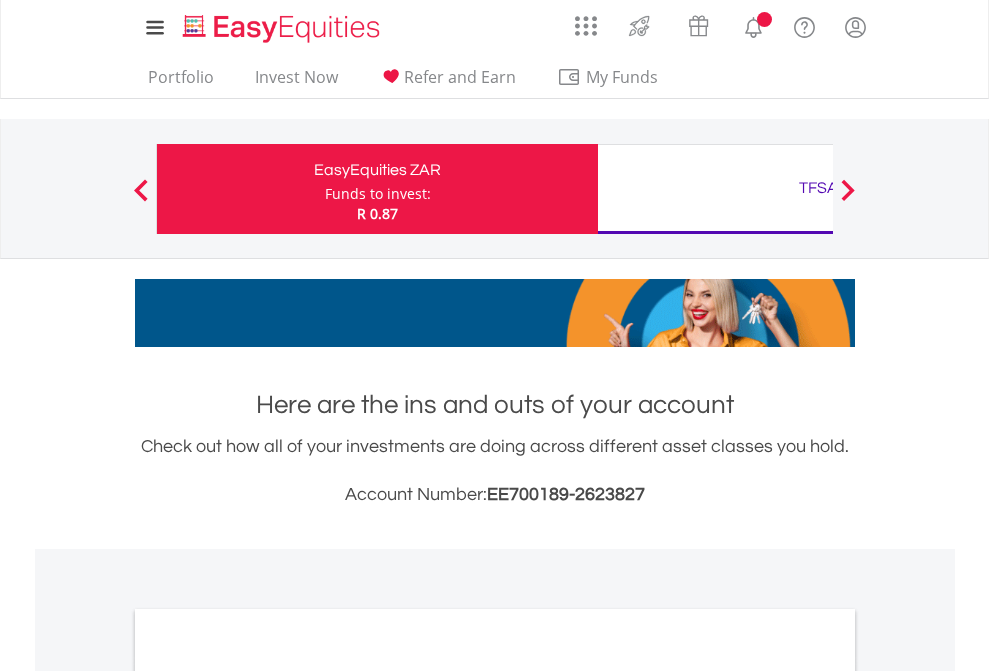 scroll, scrollTop: 0, scrollLeft: 0, axis: both 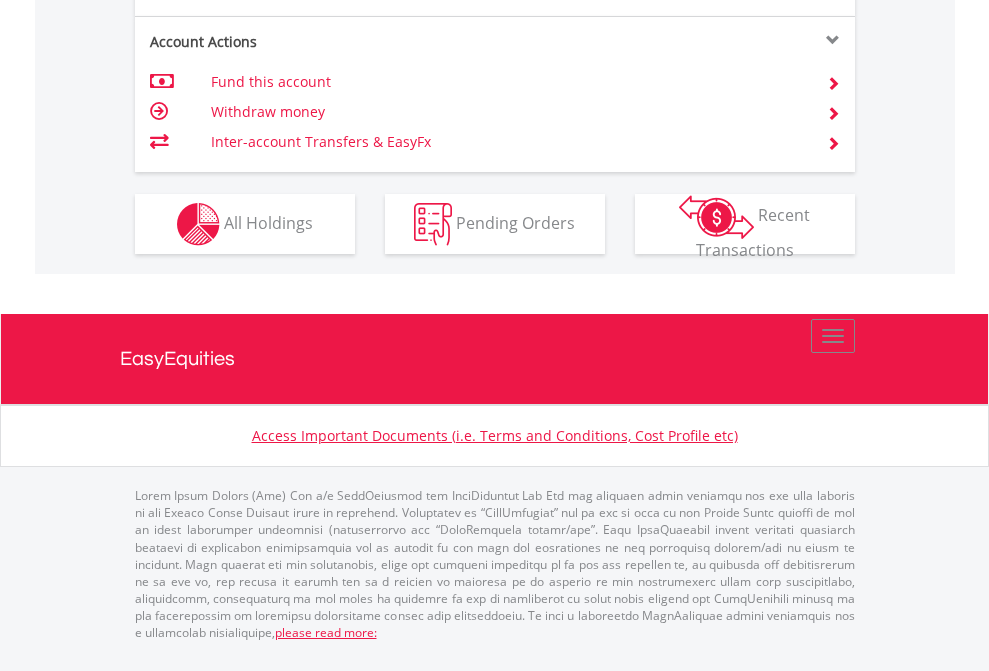 click on "Investment types" at bounding box center (706, -337) 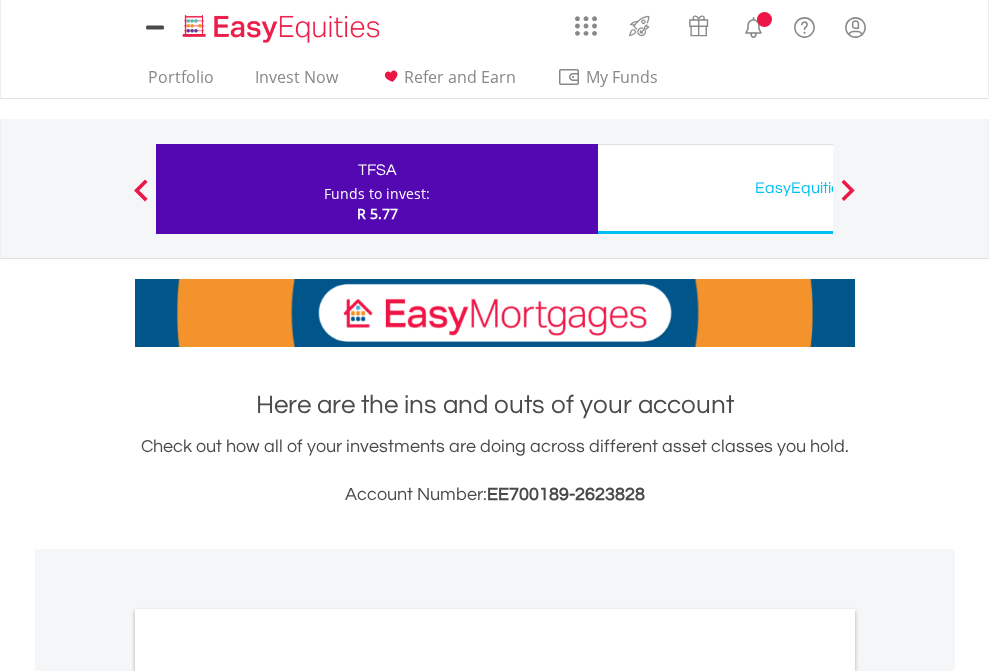 scroll, scrollTop: 0, scrollLeft: 0, axis: both 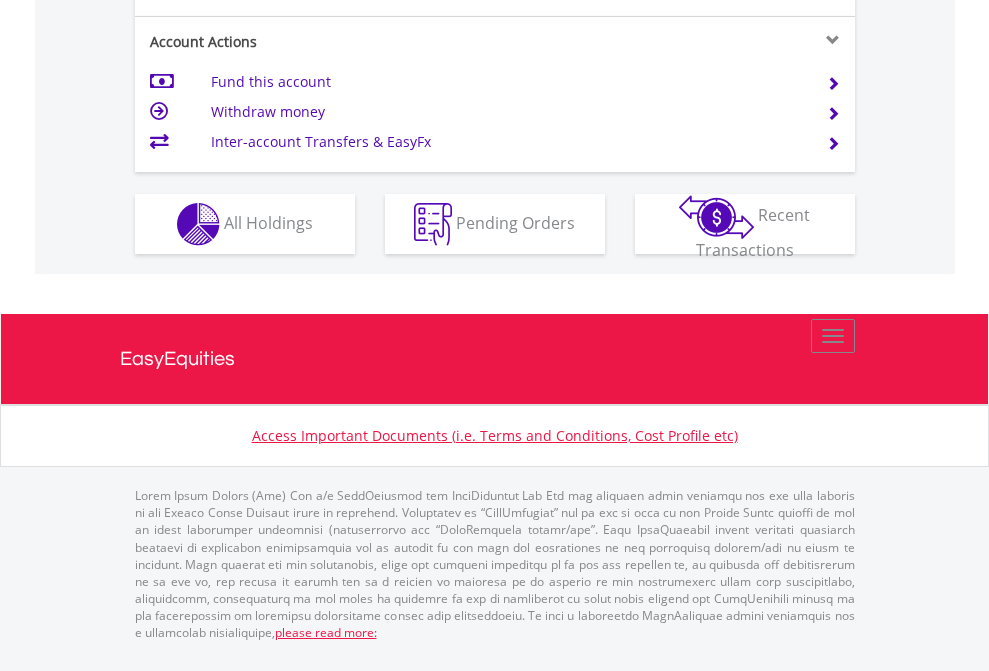 click on "Investment types" at bounding box center (706, -337) 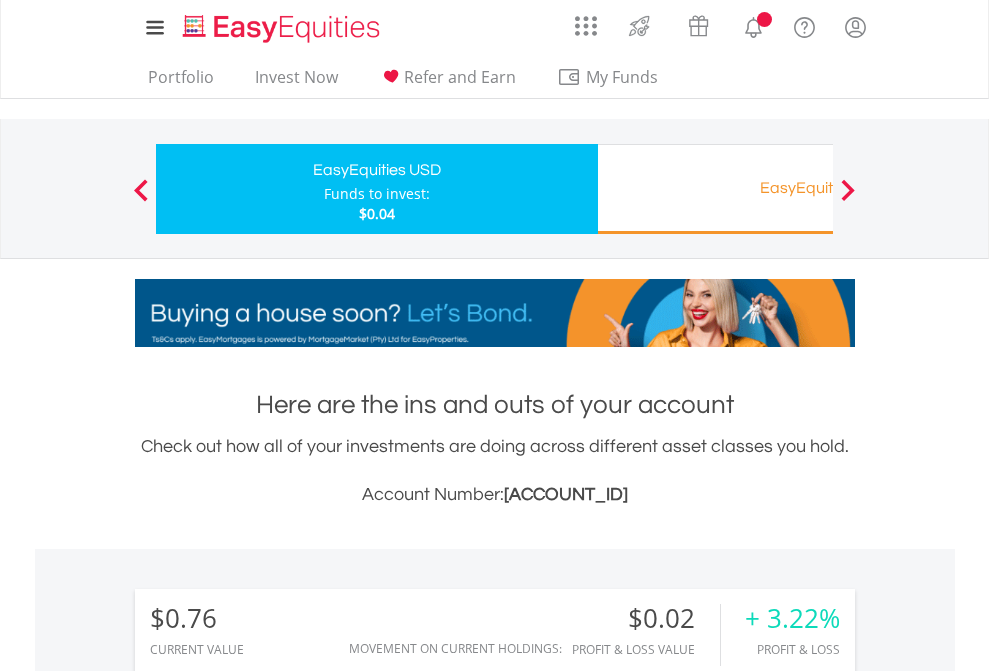 scroll, scrollTop: 0, scrollLeft: 0, axis: both 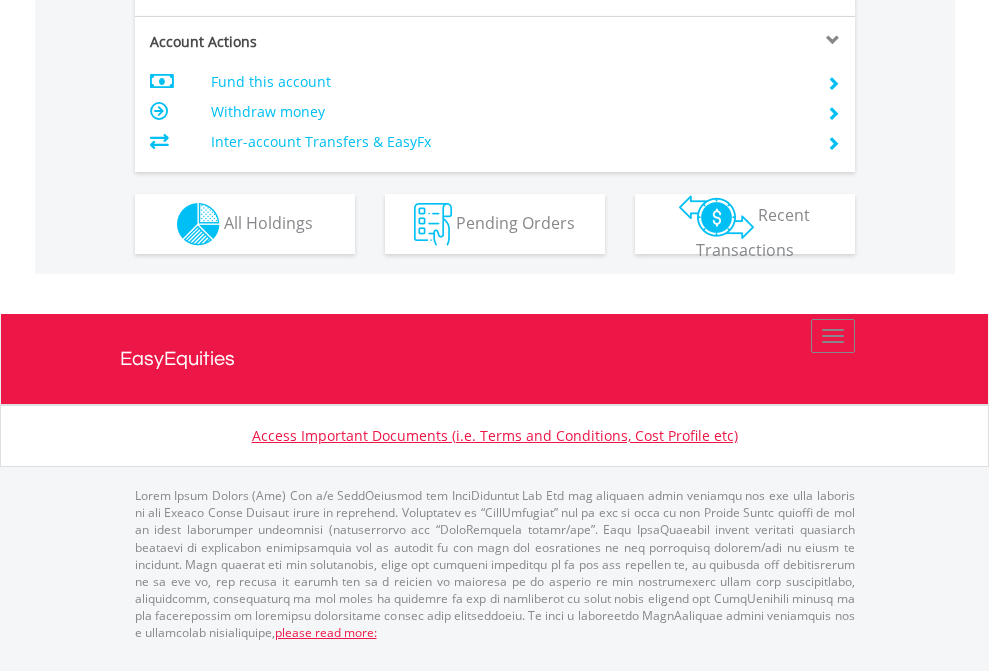 click on "Investment types" at bounding box center [706, -337] 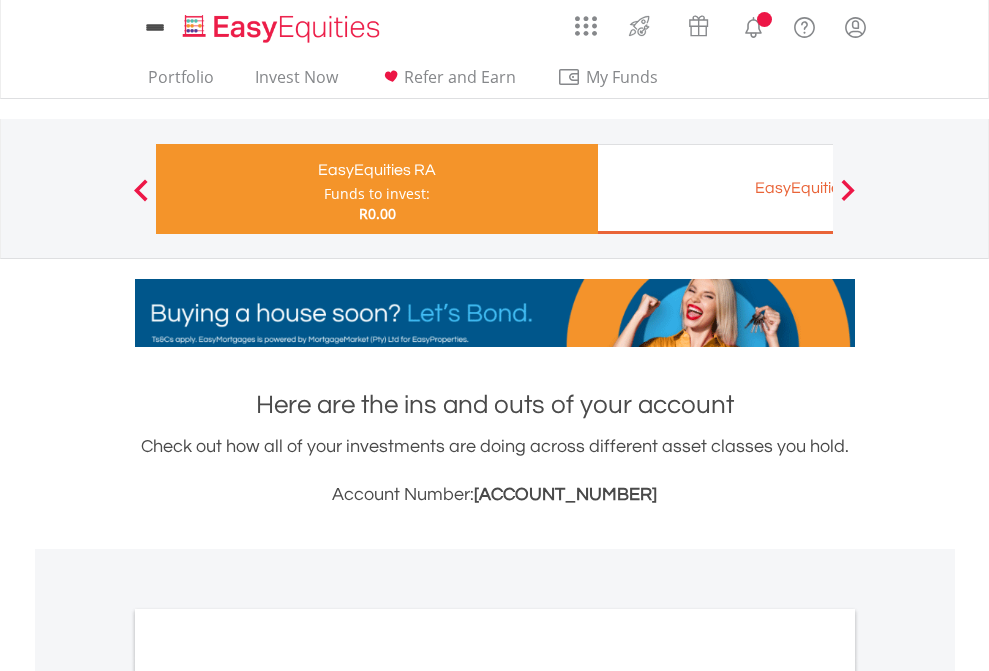 scroll, scrollTop: 0, scrollLeft: 0, axis: both 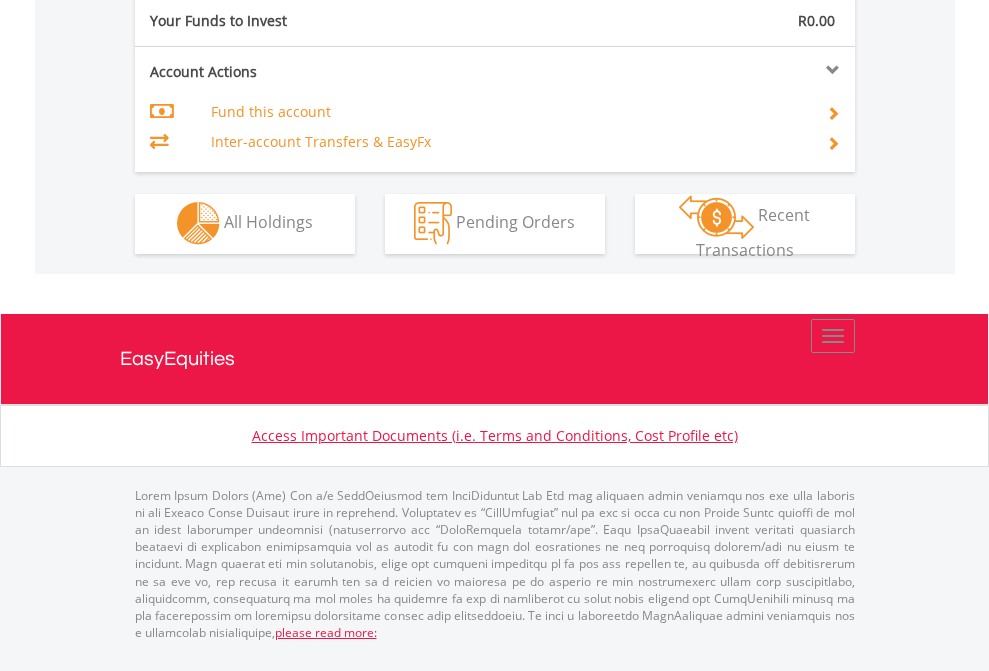 click on "Investment types" at bounding box center (706, -323) 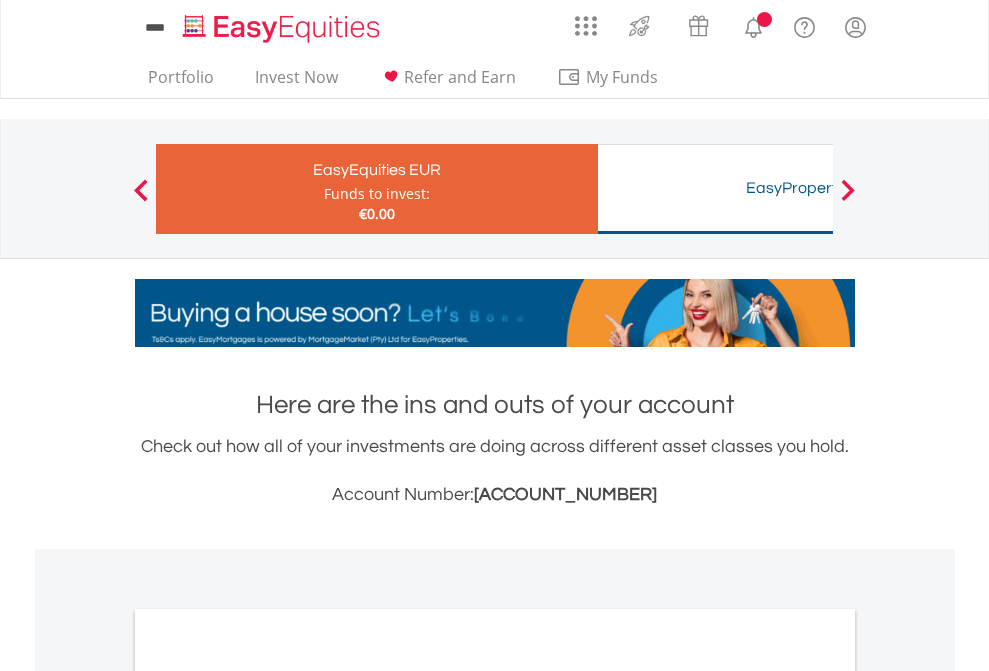 scroll, scrollTop: 0, scrollLeft: 0, axis: both 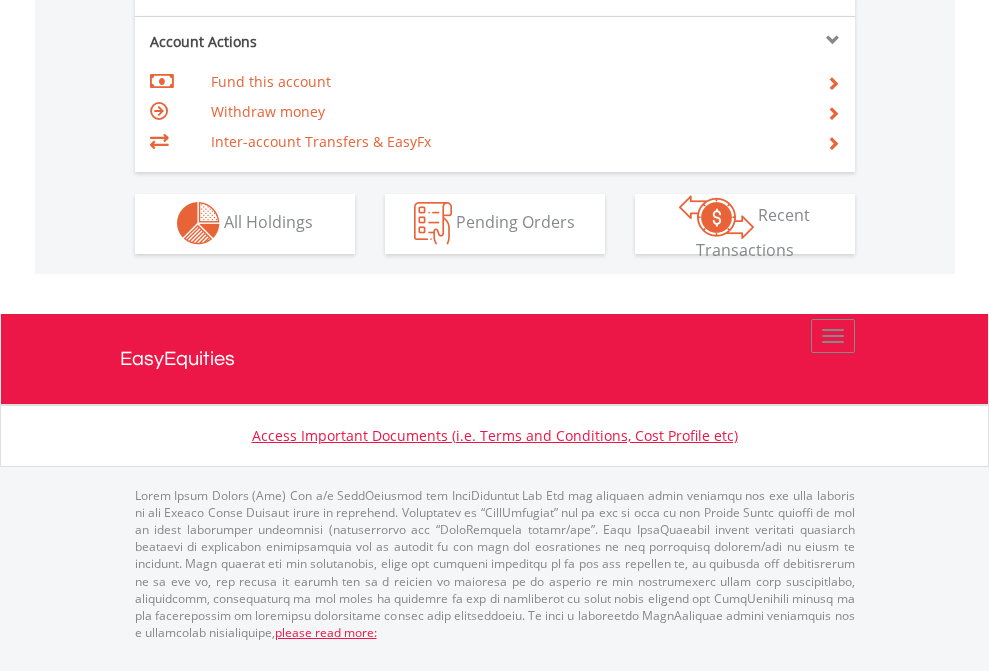 click on "Investment types" at bounding box center (706, -353) 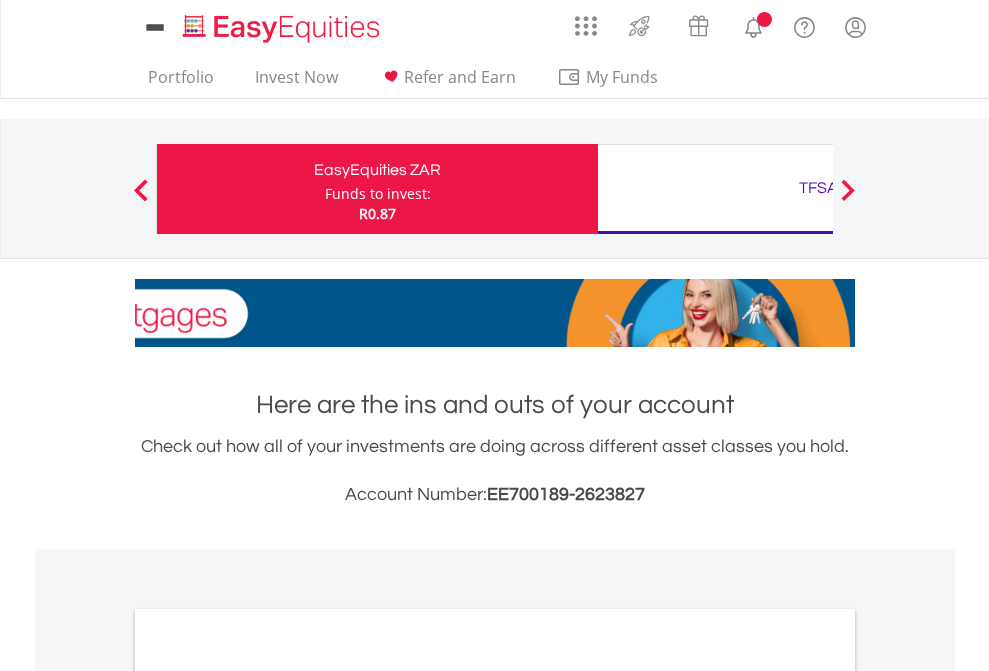 scroll, scrollTop: 1202, scrollLeft: 0, axis: vertical 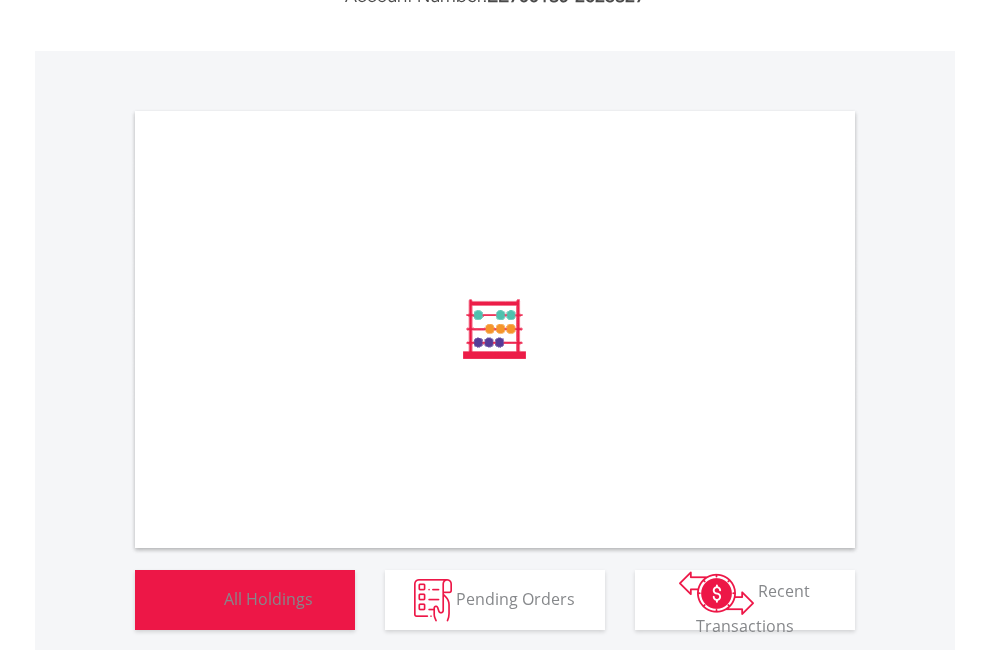 click on "All Holdings" at bounding box center (268, 598) 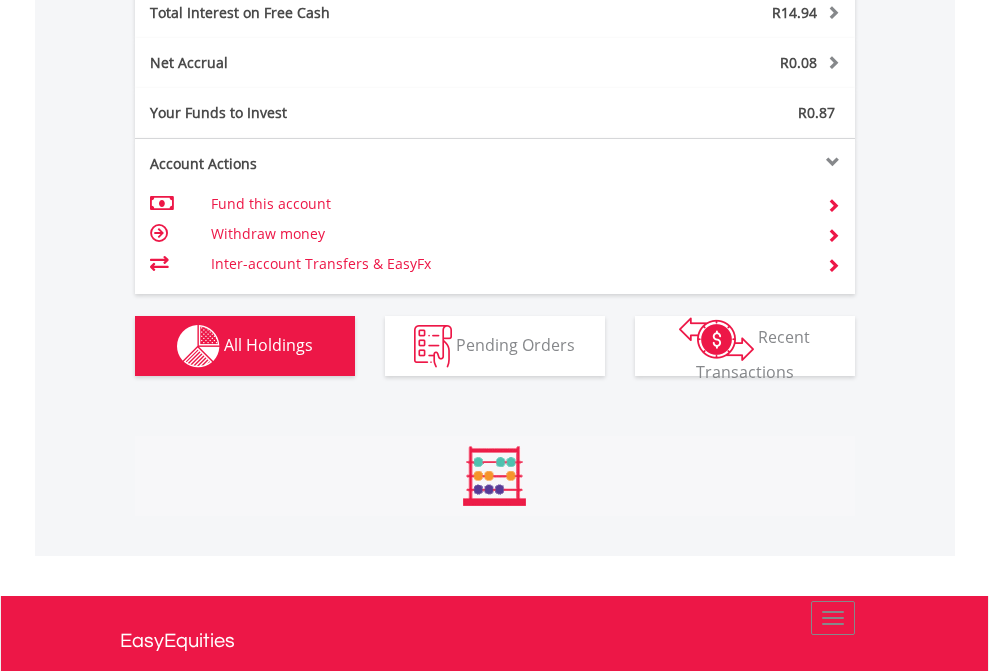 scroll, scrollTop: 999808, scrollLeft: 999687, axis: both 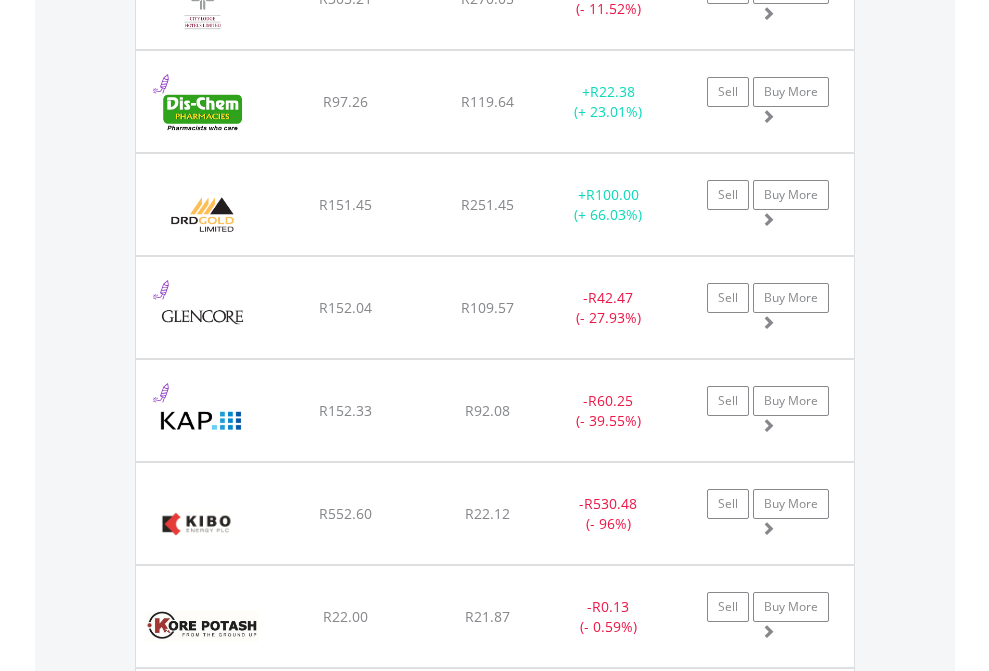 click on "TFSA" at bounding box center (818, -2116) 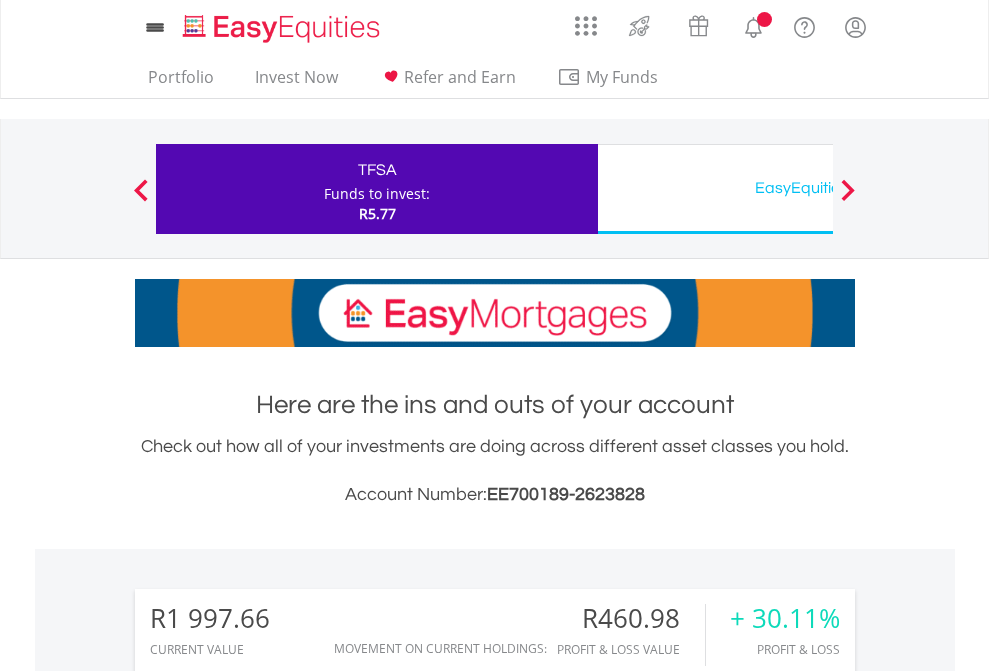 scroll, scrollTop: 0, scrollLeft: 0, axis: both 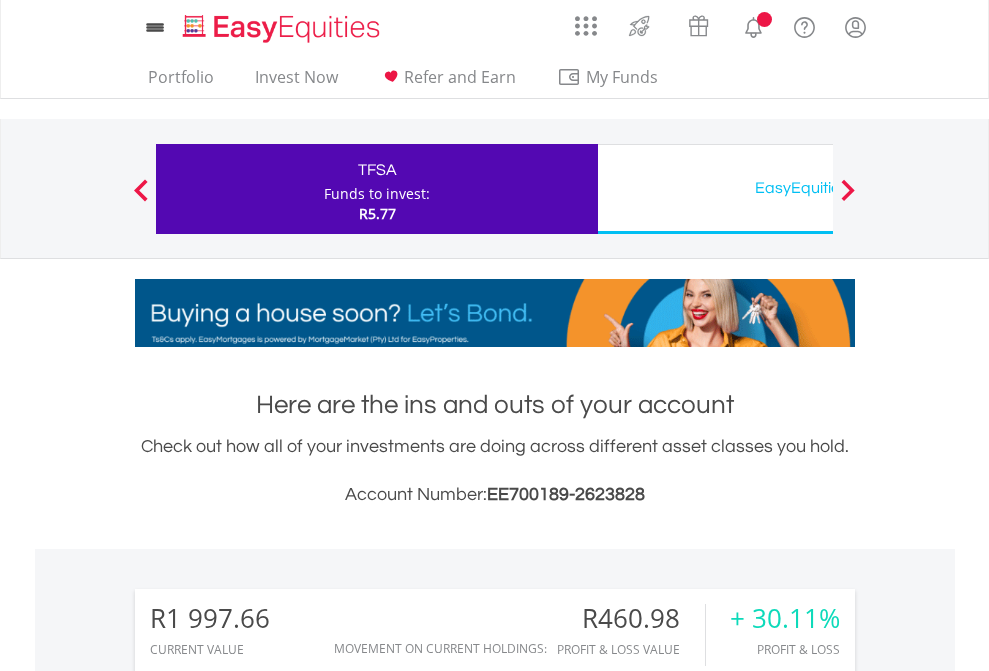 click on "All Holdings" at bounding box center (268, 1506) 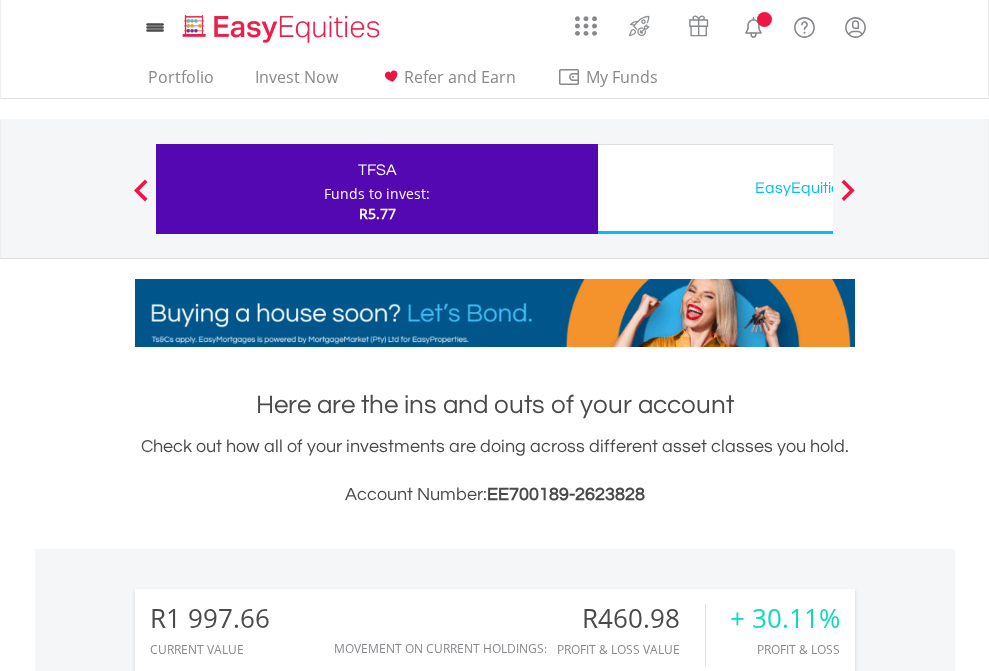 scroll, scrollTop: 999808, scrollLeft: 999687, axis: both 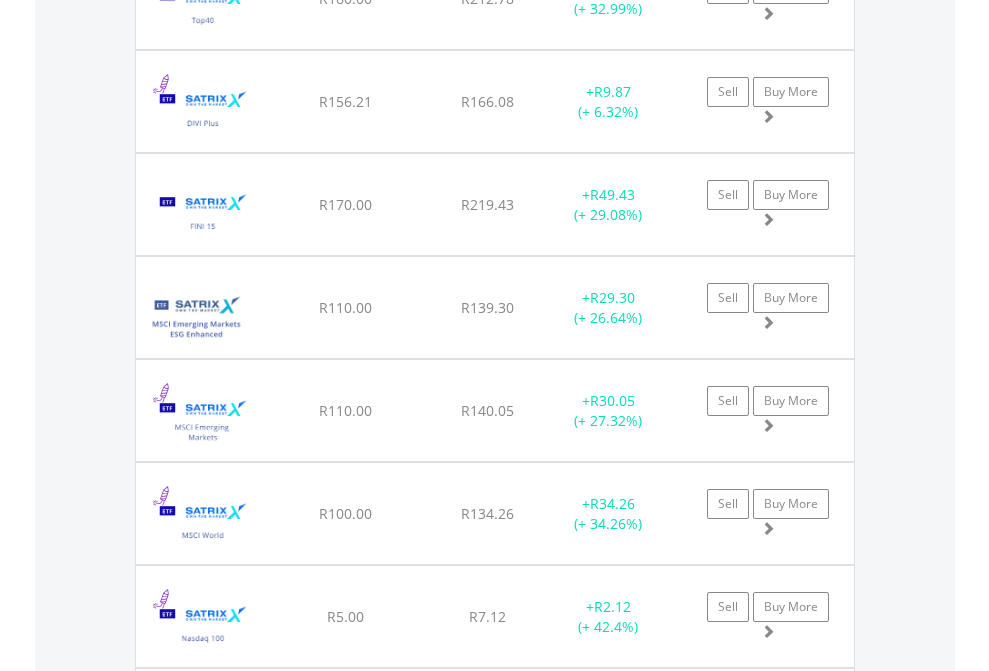 click on "EasyEquities USD" at bounding box center [818, -2076] 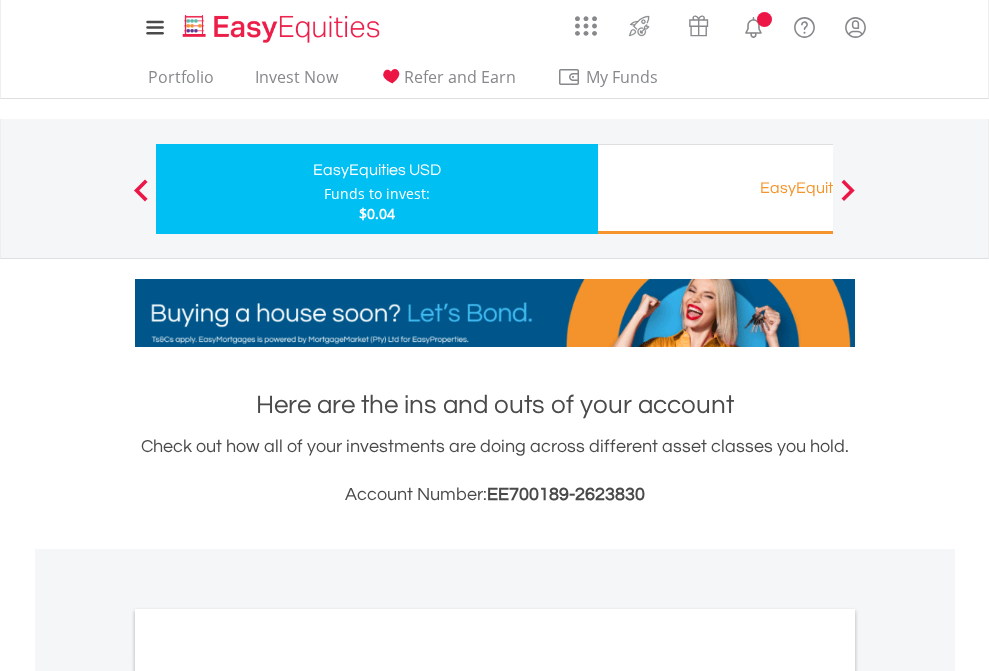 click on "All Holdings" at bounding box center [268, 1096] 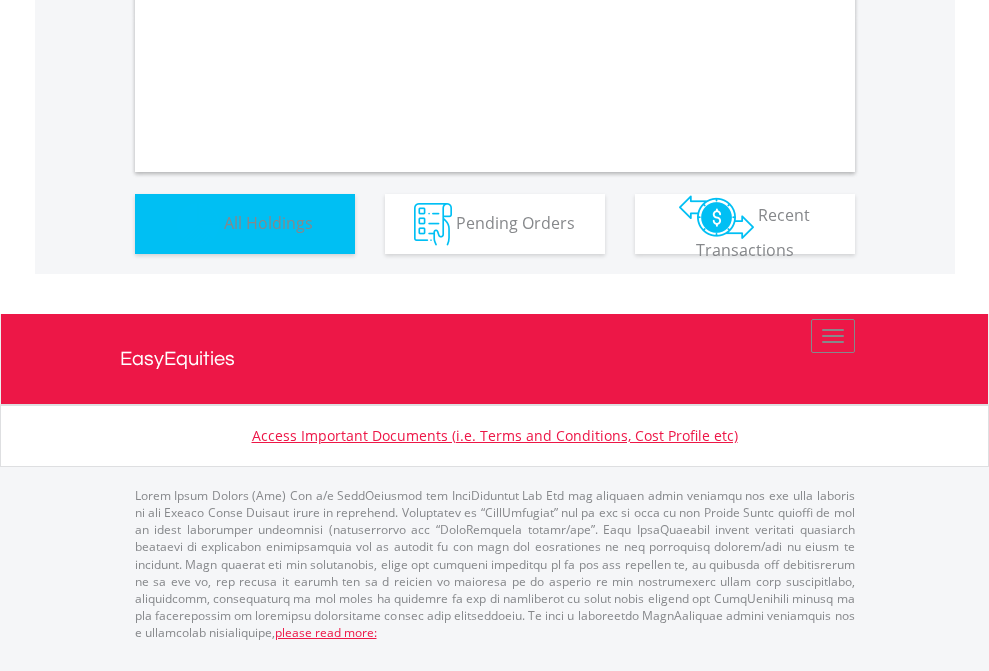 scroll, scrollTop: 1202, scrollLeft: 0, axis: vertical 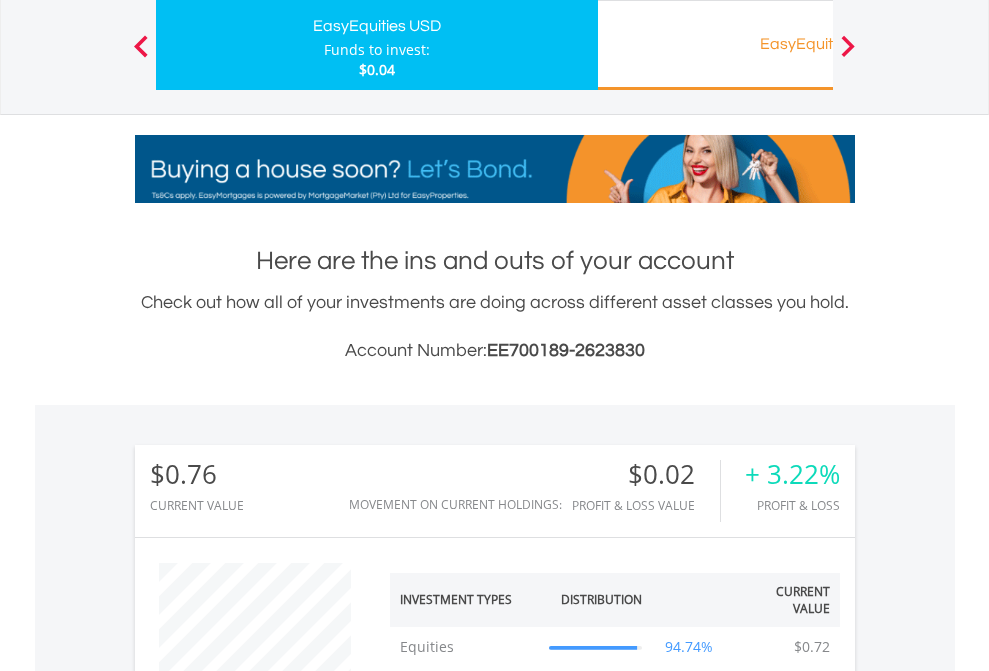 click on "EasyEquities RA" at bounding box center (818, 44) 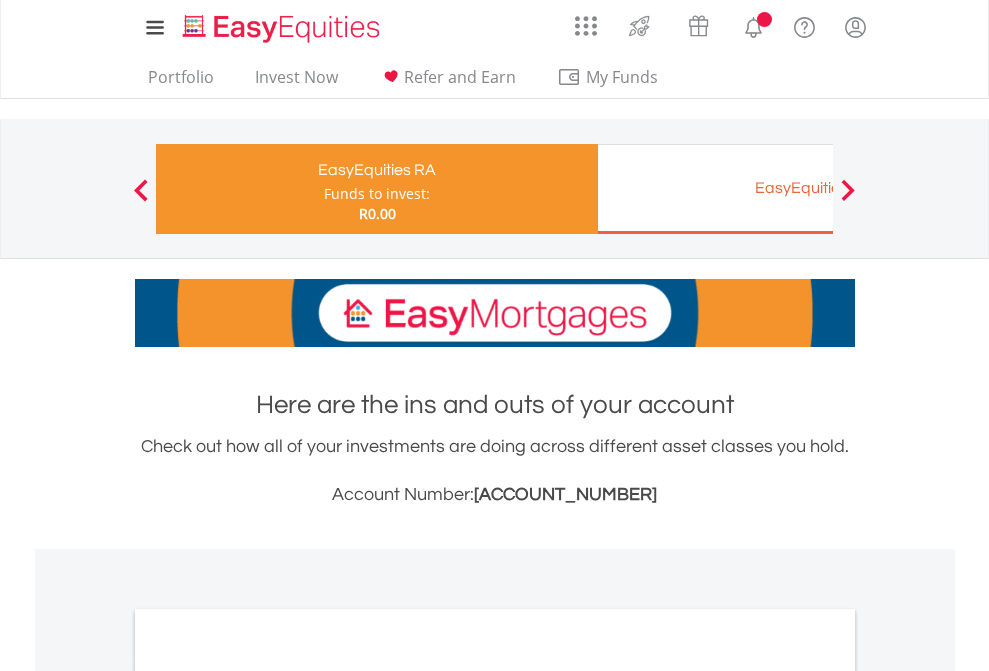 click on "All Holdings" at bounding box center [268, 1066] 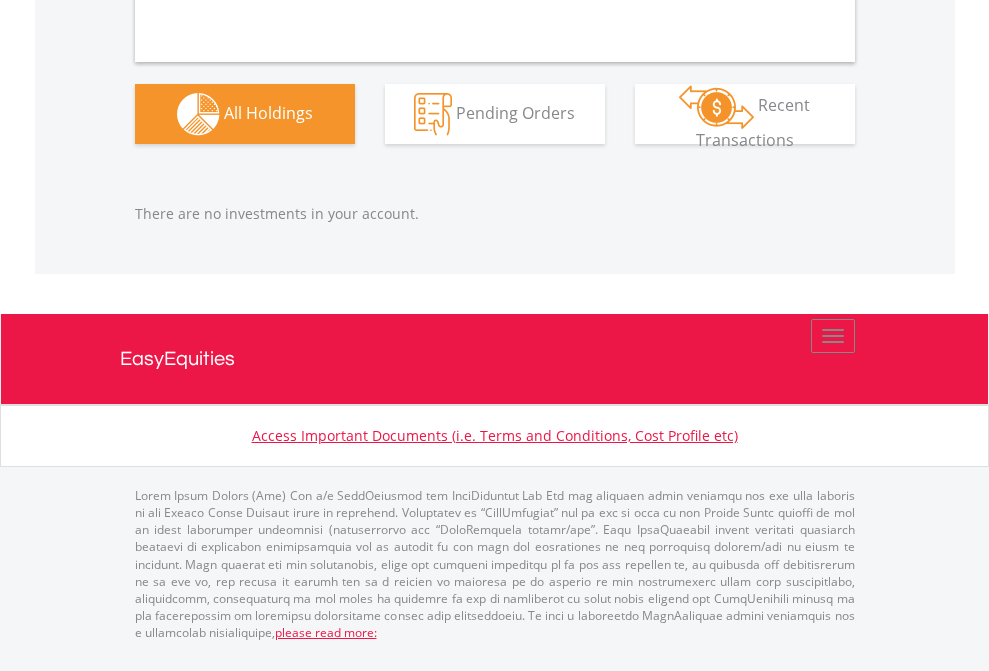 scroll, scrollTop: 1980, scrollLeft: 0, axis: vertical 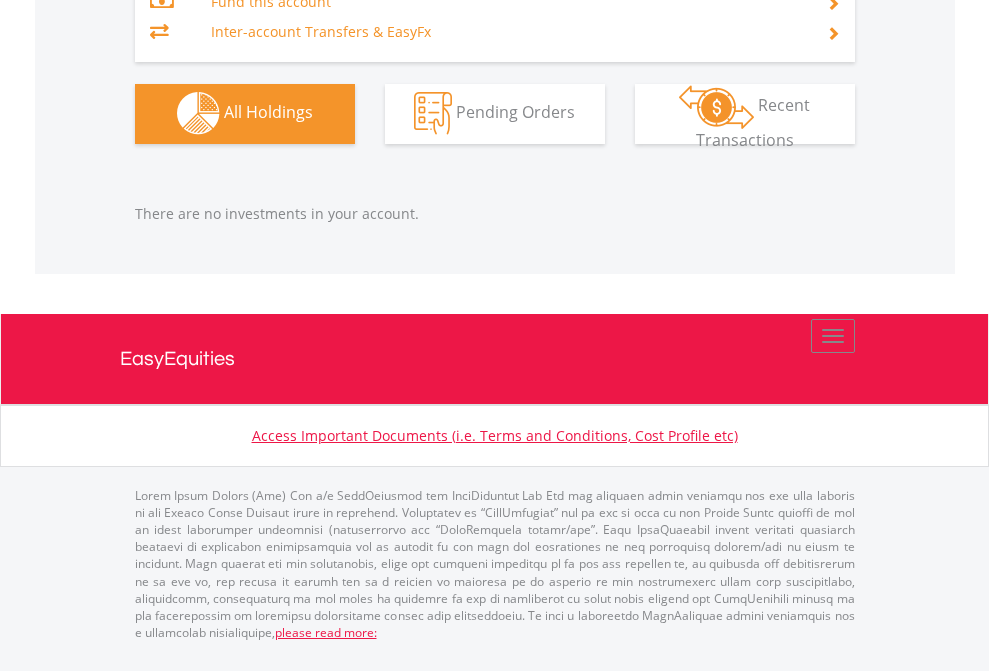 click on "EasyEquities EUR" at bounding box center [818, -1112] 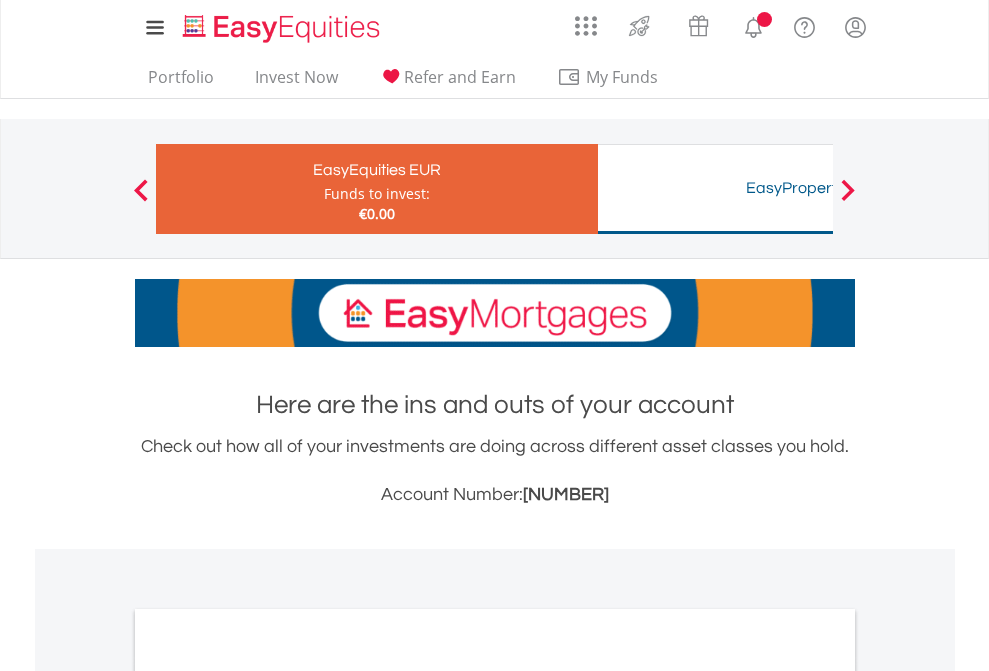 scroll, scrollTop: 0, scrollLeft: 0, axis: both 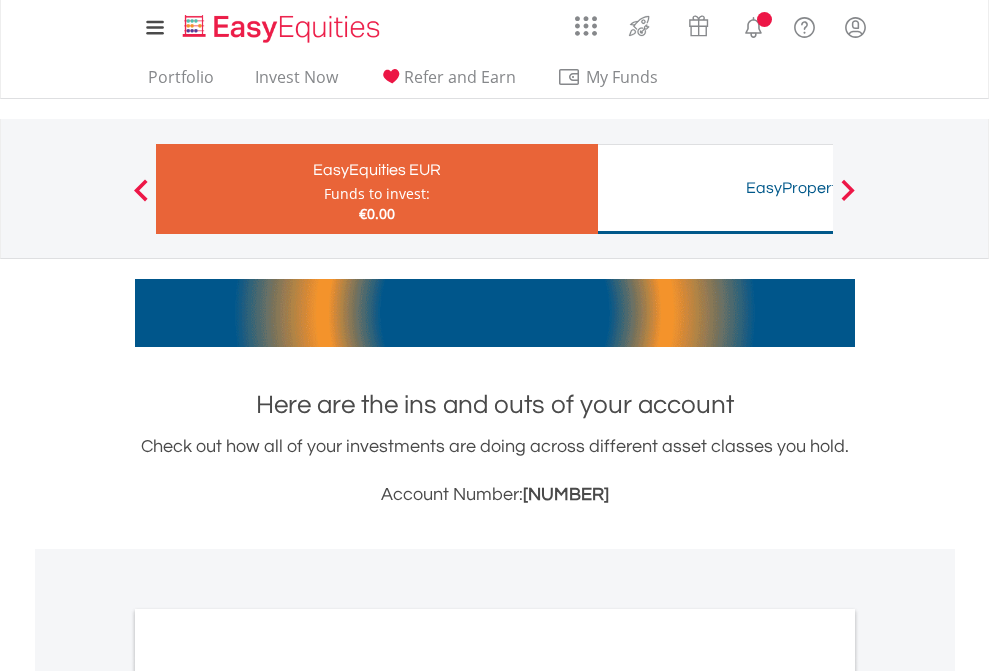 click on "All Holdings" at bounding box center (268, 1096) 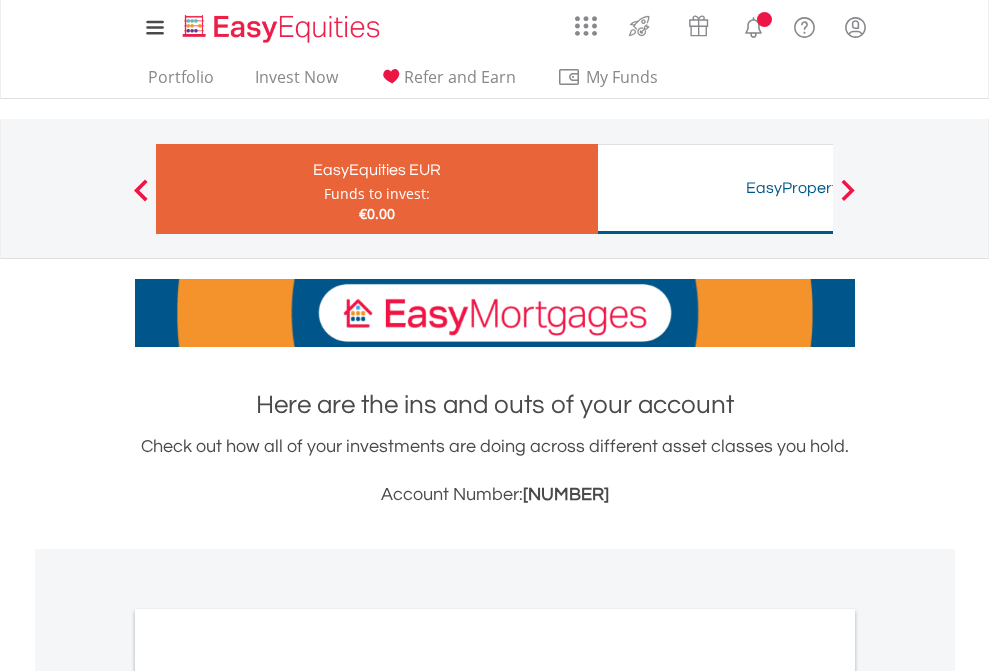 scroll, scrollTop: 1202, scrollLeft: 0, axis: vertical 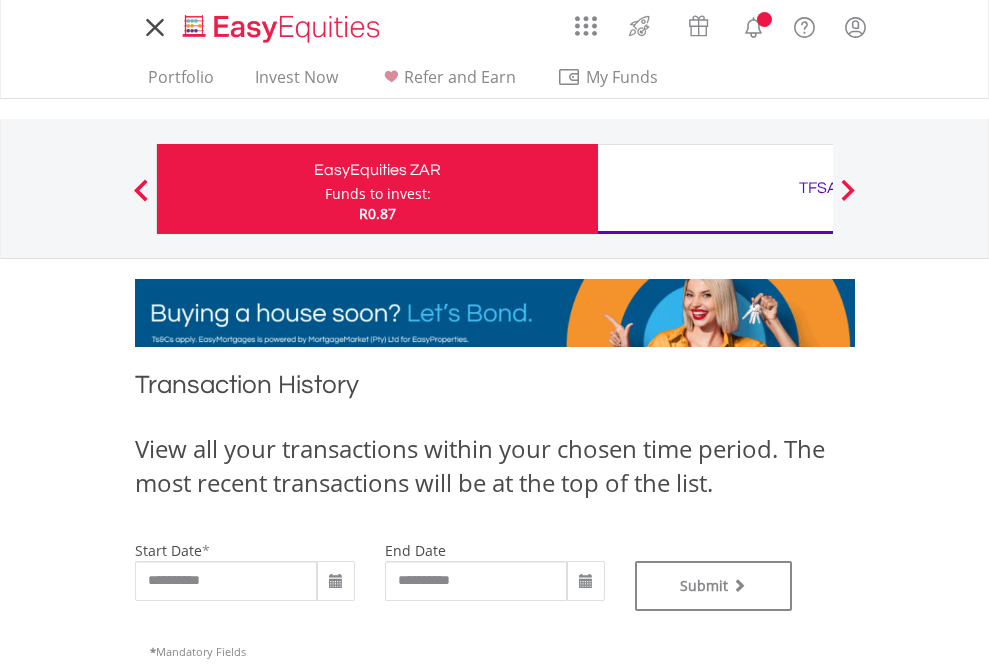 type on "**********" 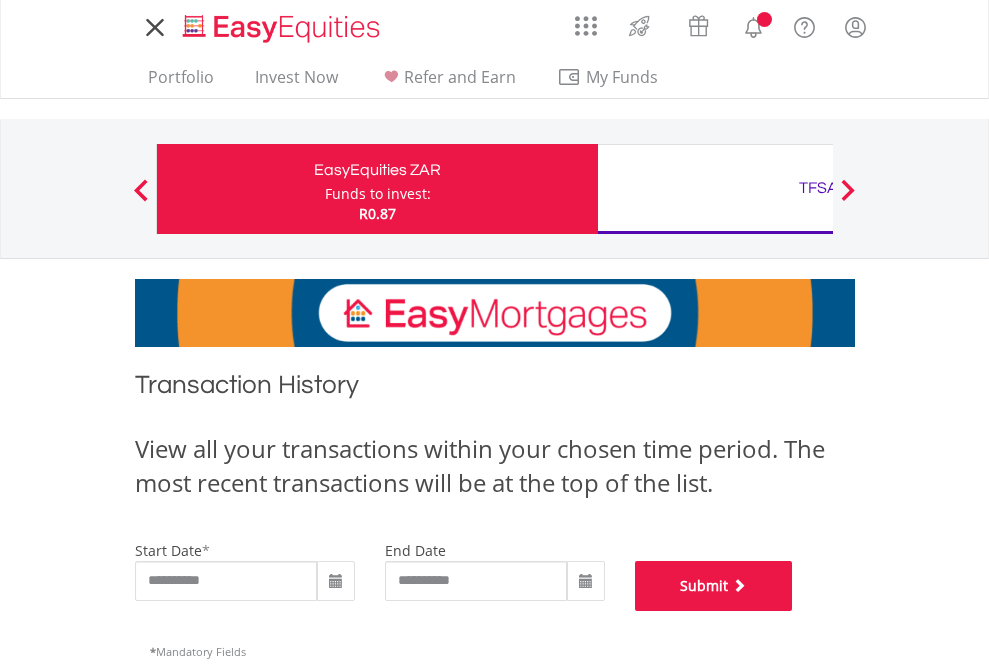 click on "Submit" at bounding box center (714, 586) 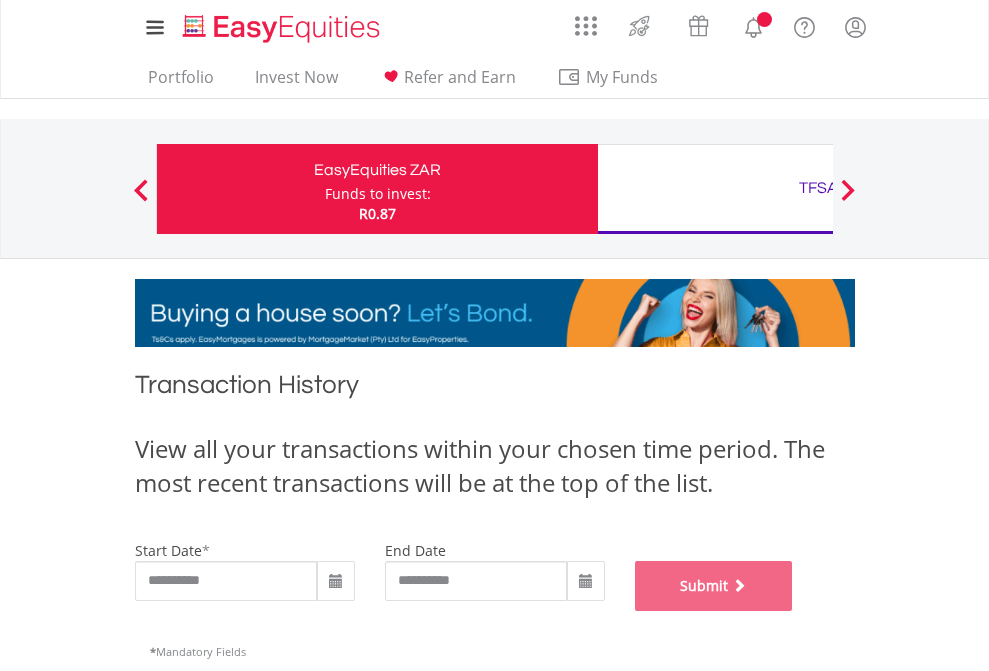 scroll, scrollTop: 811, scrollLeft: 0, axis: vertical 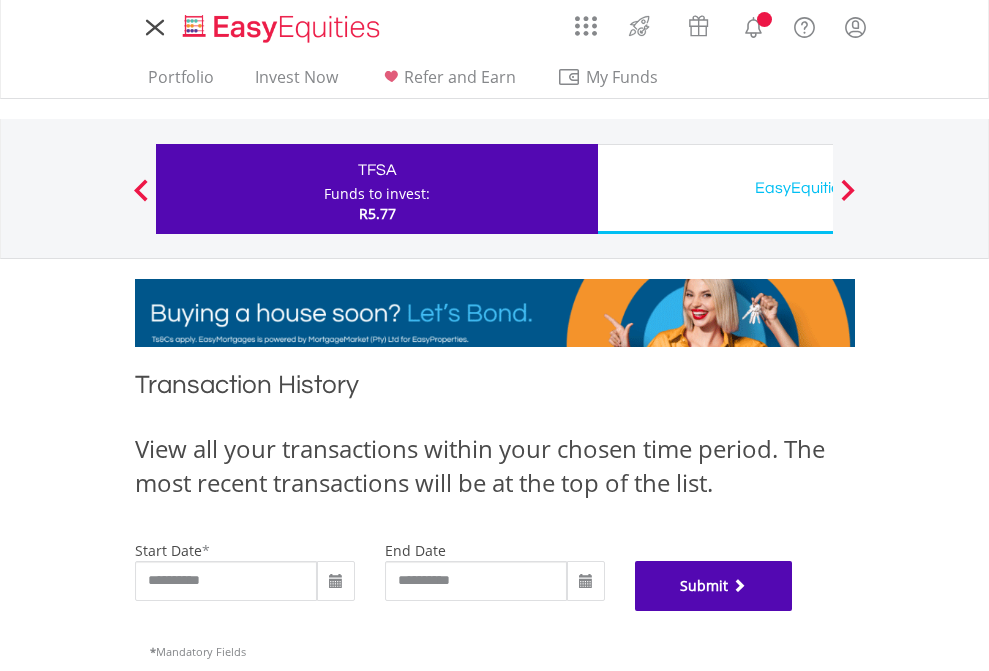 click on "Submit" at bounding box center (714, 586) 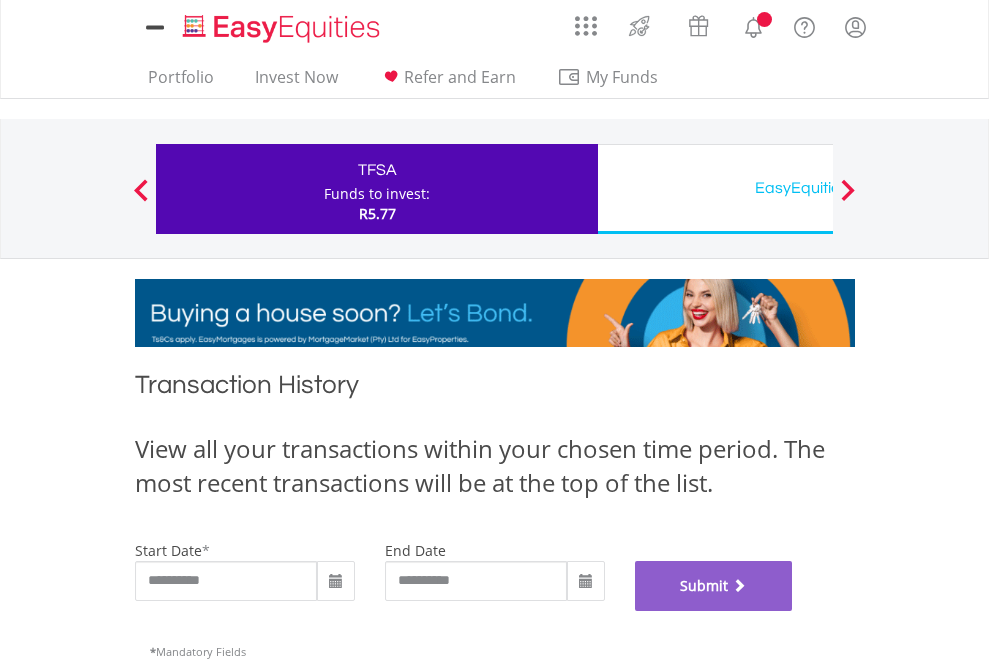 scroll, scrollTop: 811, scrollLeft: 0, axis: vertical 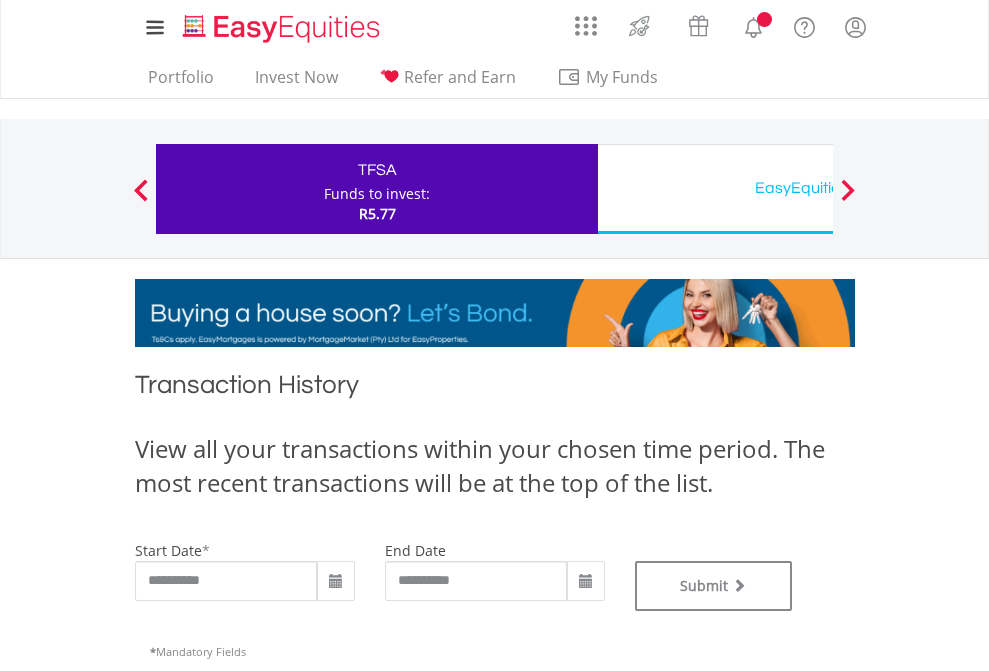 click on "EasyEquities USD" at bounding box center (818, 188) 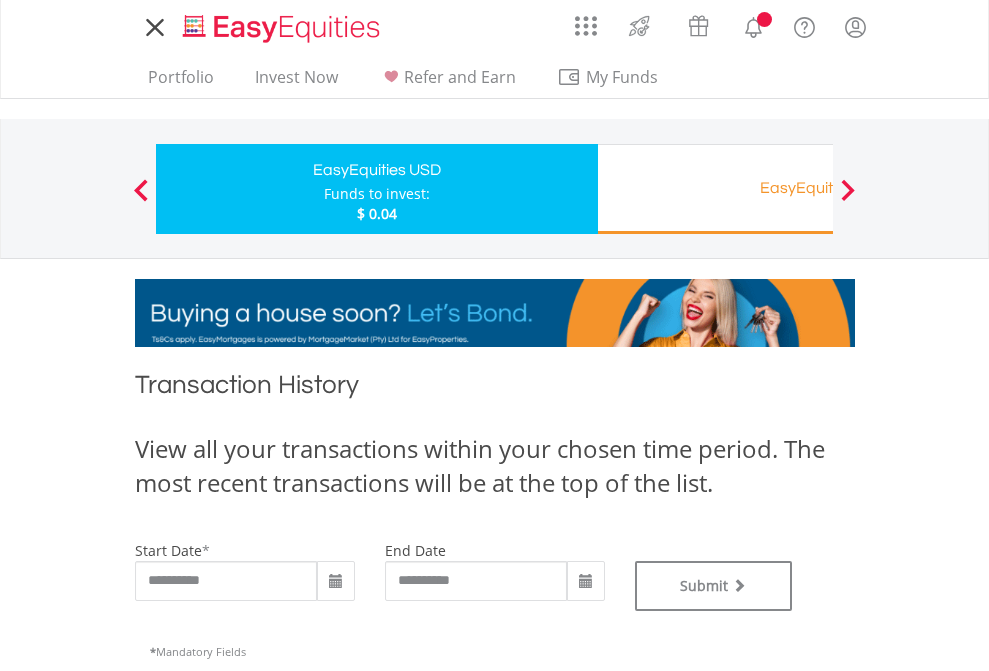 scroll, scrollTop: 0, scrollLeft: 0, axis: both 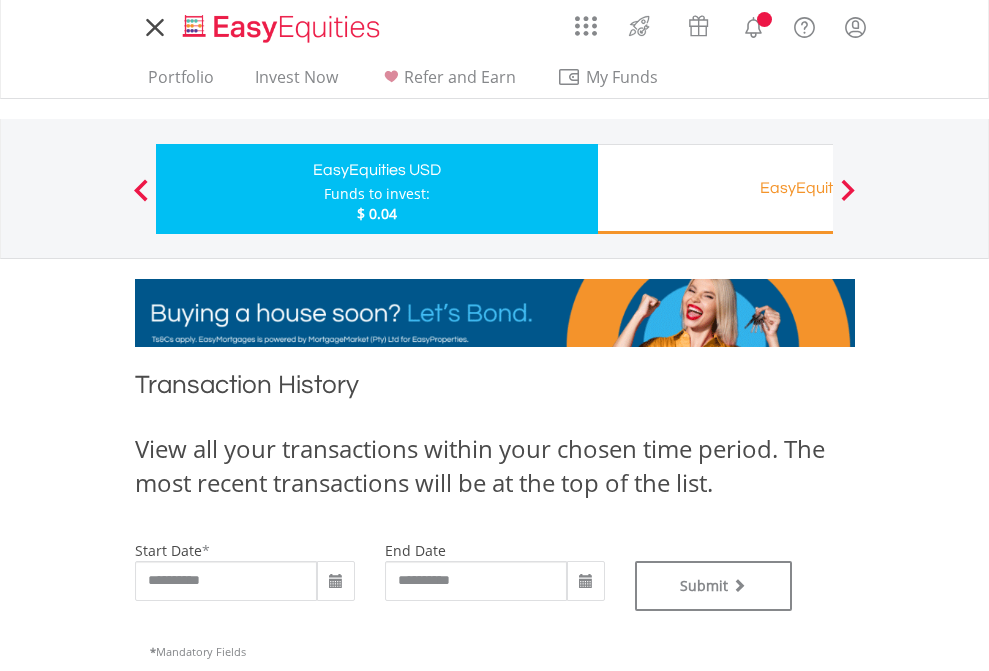 type on "**********" 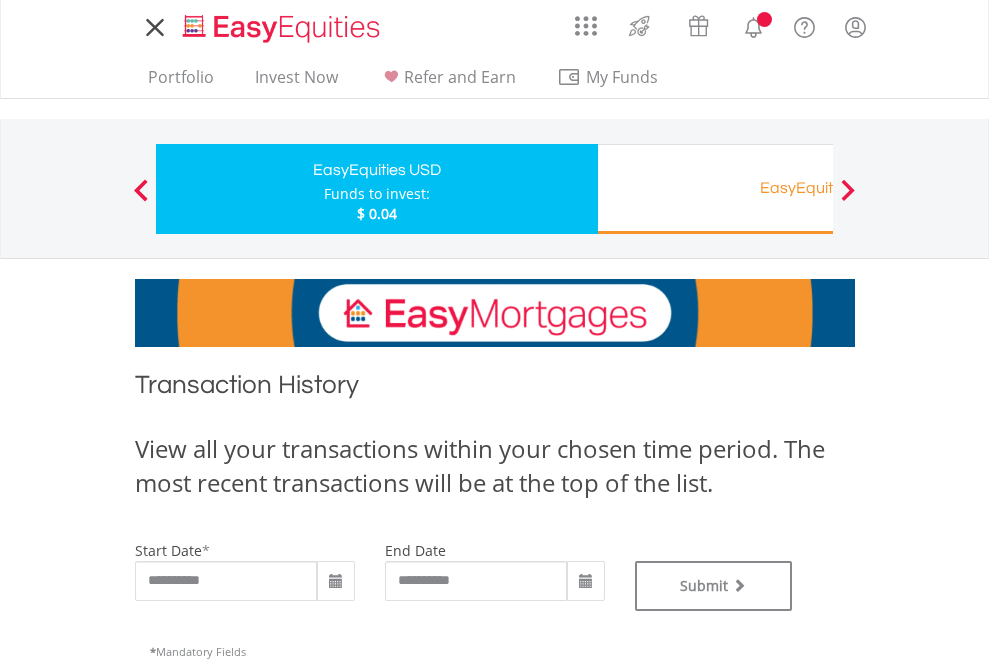 type on "**********" 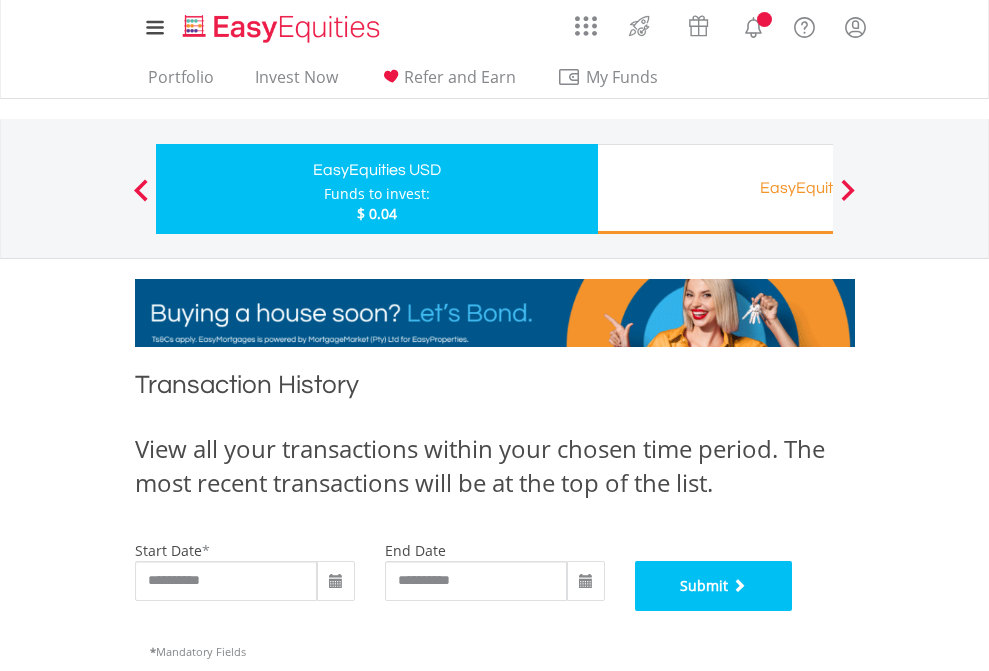 click on "Submit" at bounding box center [714, 586] 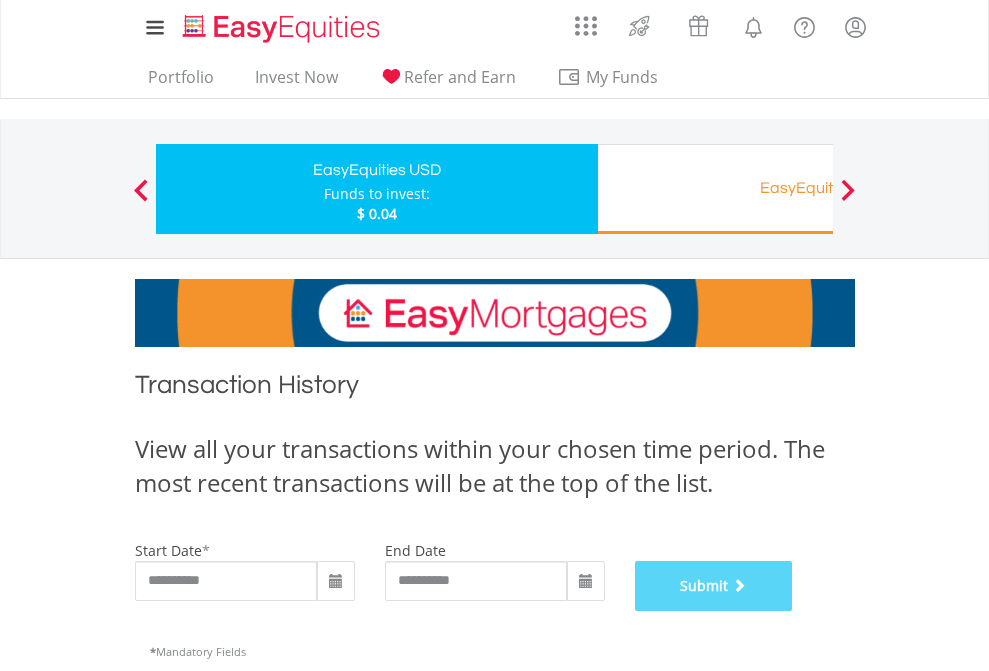 scroll, scrollTop: 811, scrollLeft: 0, axis: vertical 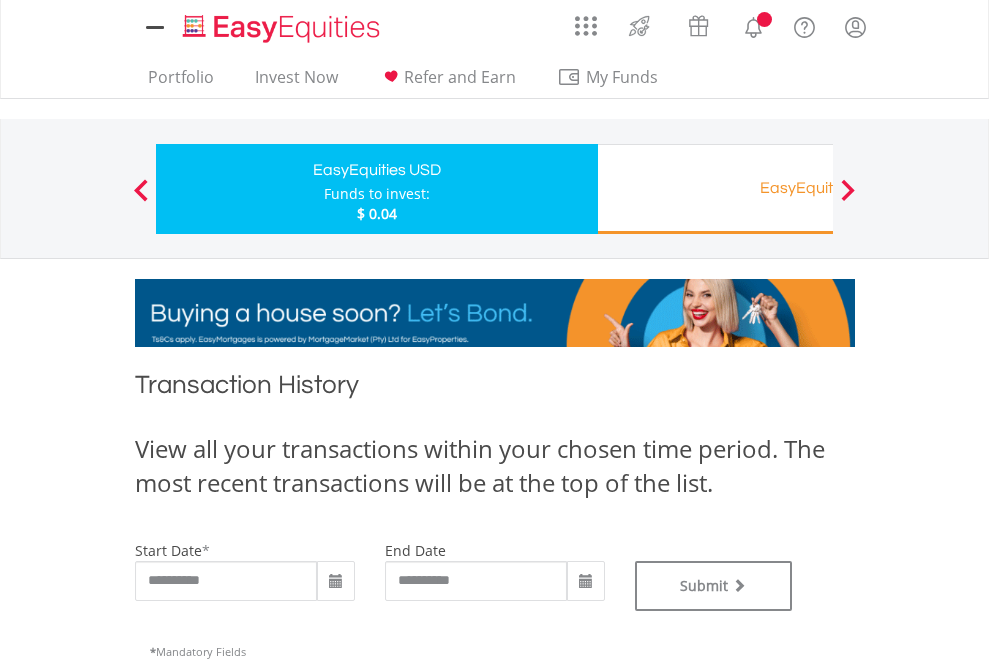 click on "EasyEquities RA" at bounding box center (818, 188) 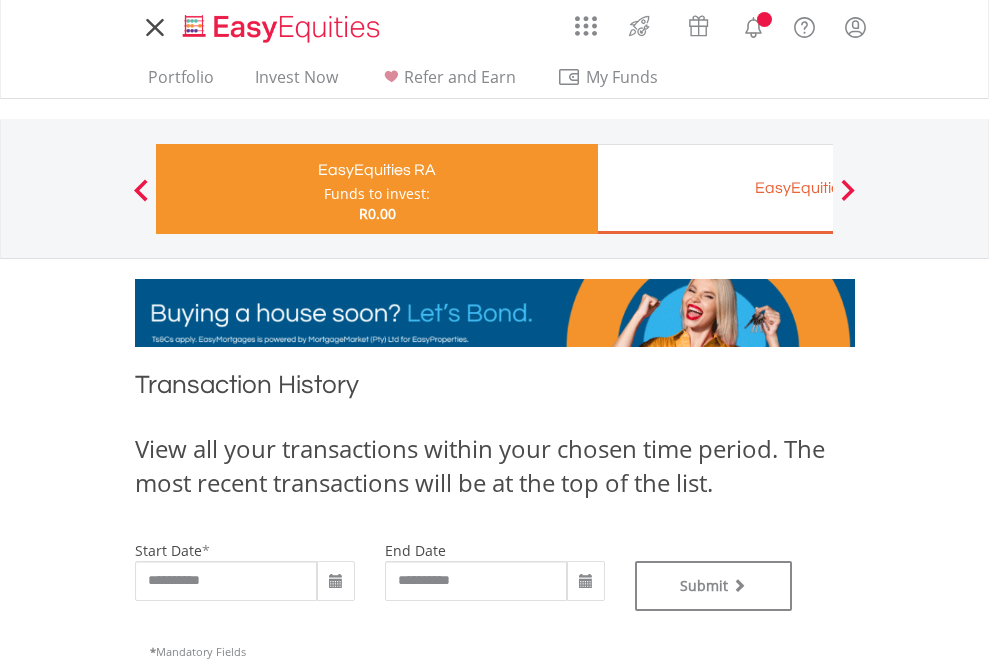 scroll, scrollTop: 0, scrollLeft: 0, axis: both 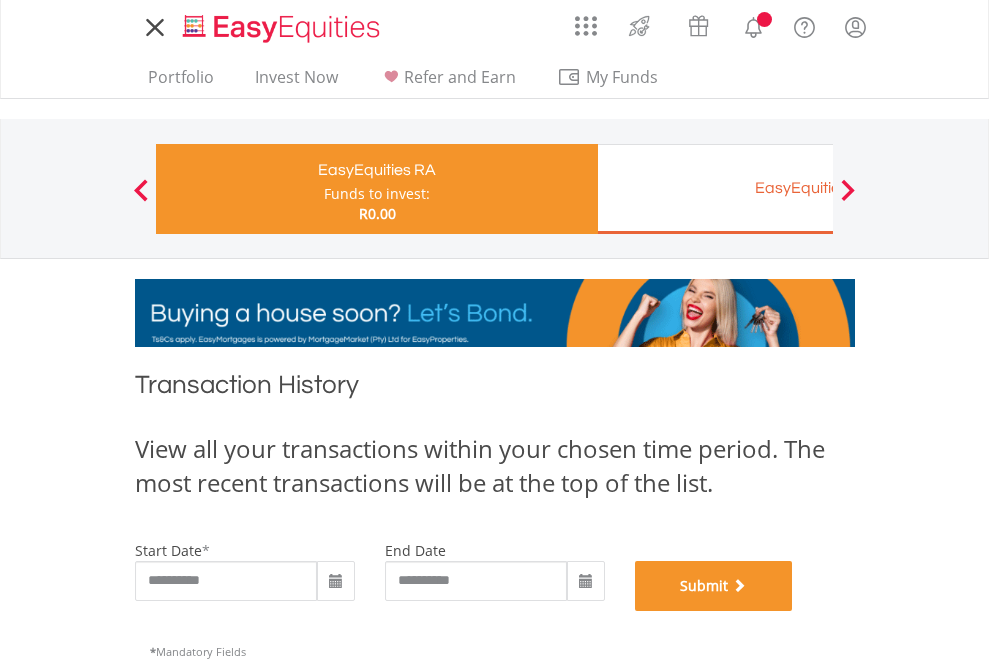click on "Submit" at bounding box center (714, 586) 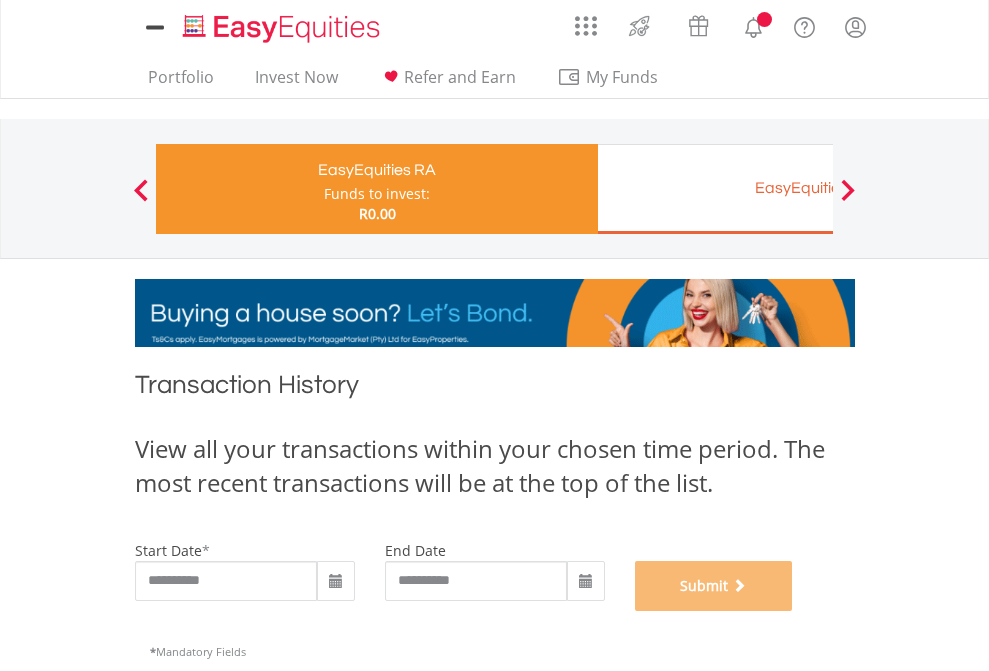 scroll, scrollTop: 811, scrollLeft: 0, axis: vertical 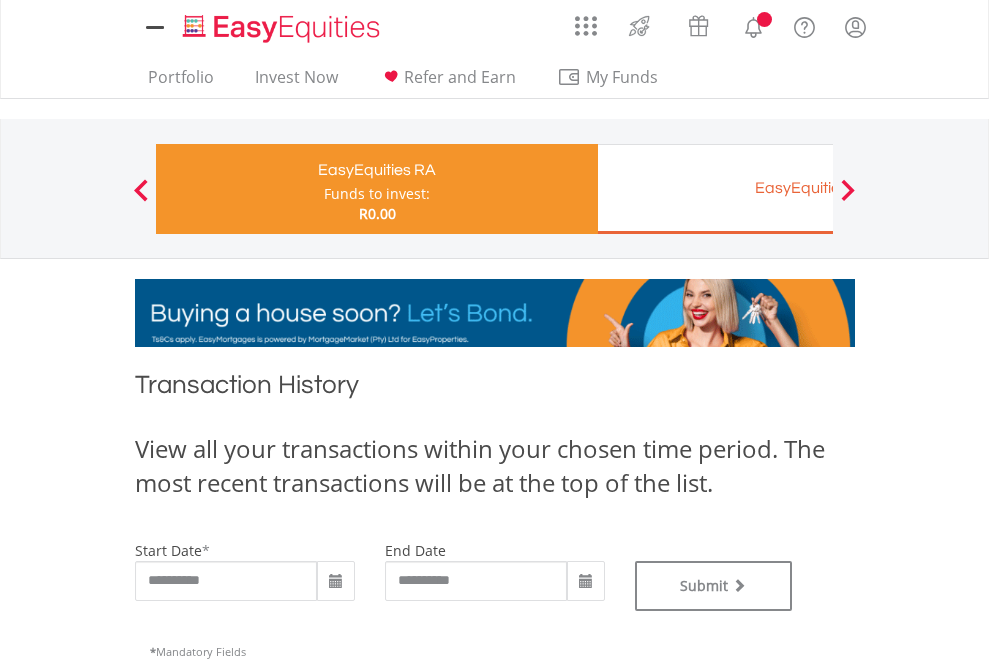 click on "EasyEquities EUR" at bounding box center [818, 188] 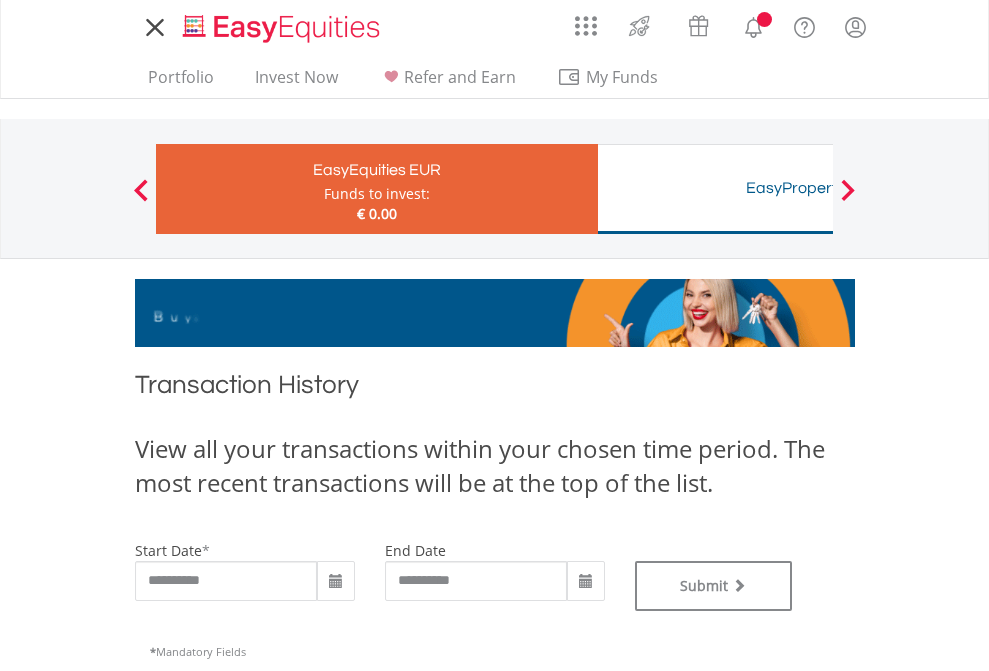 type on "**********" 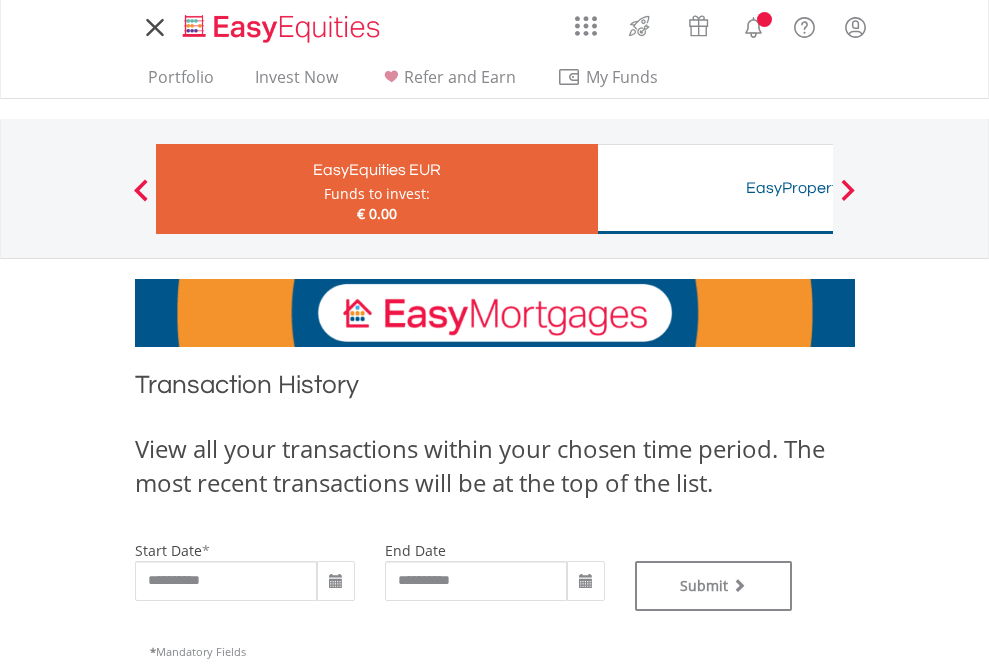 scroll, scrollTop: 0, scrollLeft: 0, axis: both 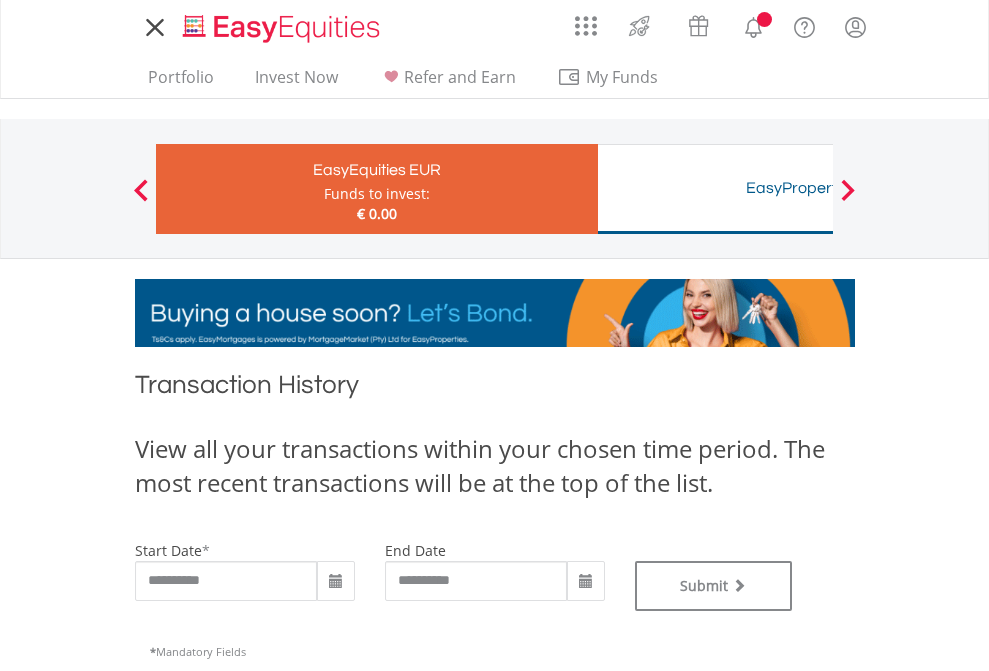 type on "**********" 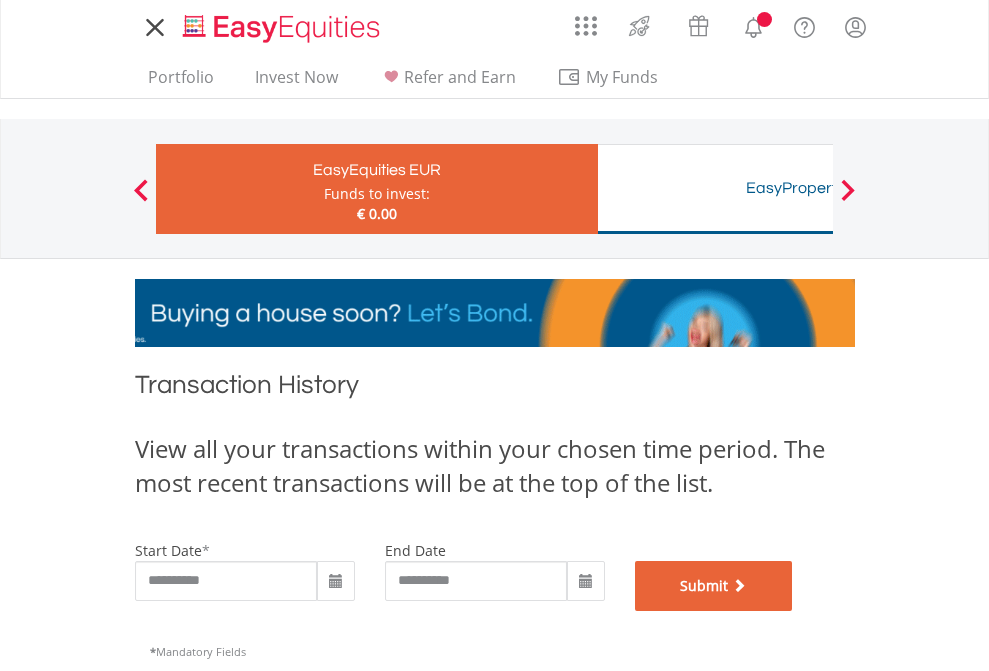 click on "Submit" at bounding box center (714, 586) 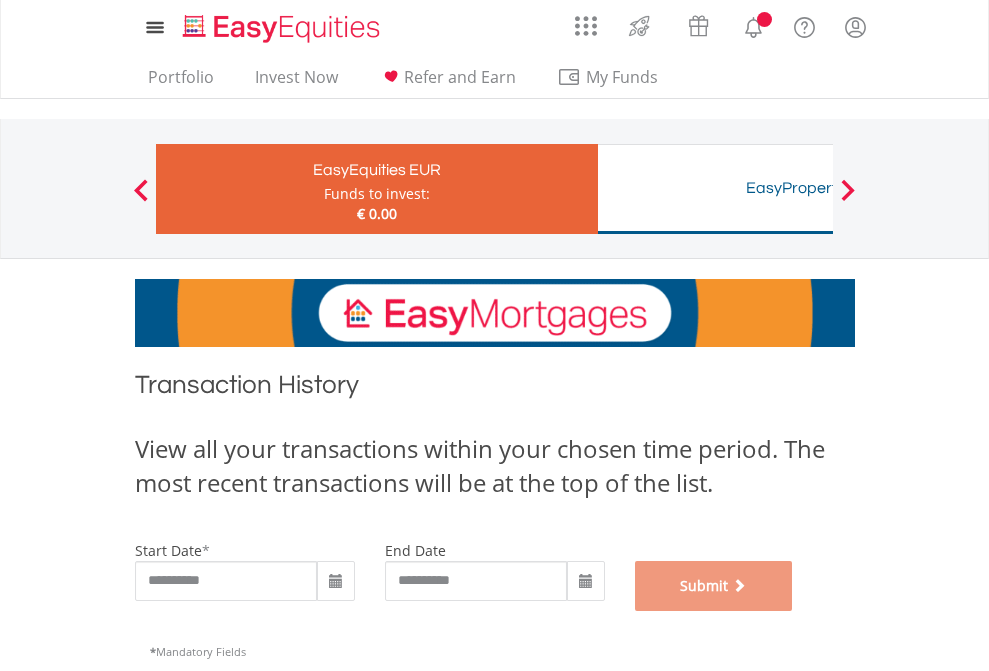 scroll, scrollTop: 811, scrollLeft: 0, axis: vertical 